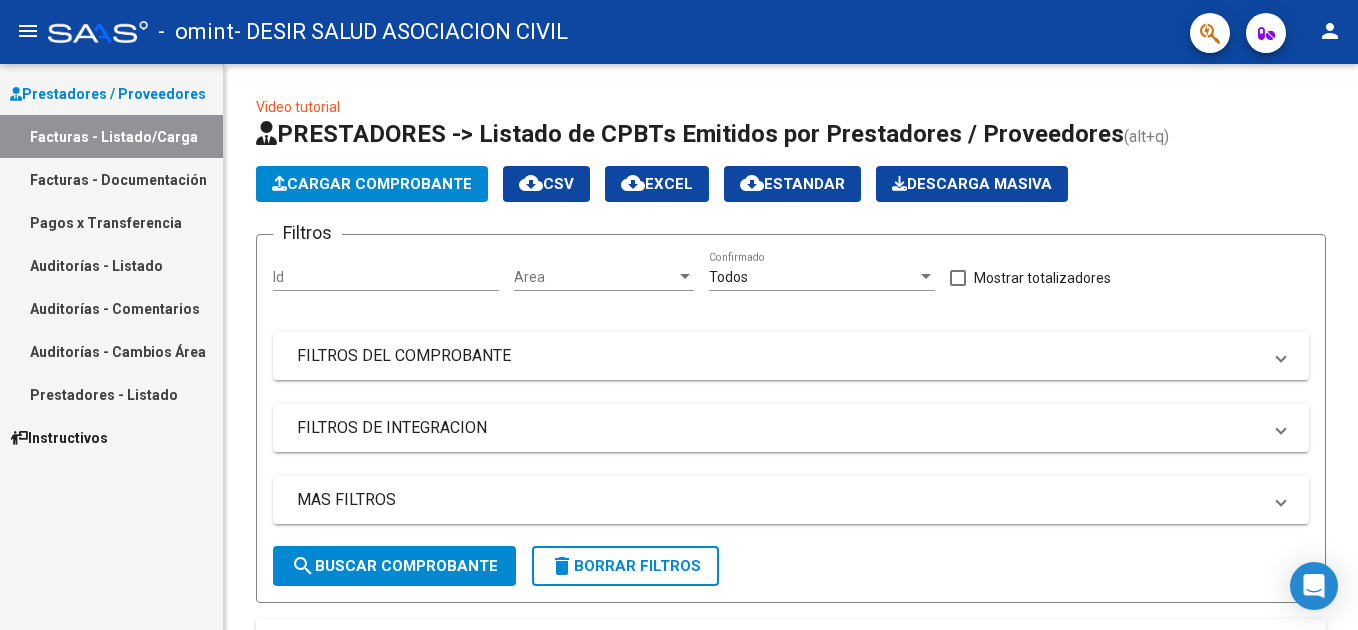 scroll, scrollTop: 0, scrollLeft: 0, axis: both 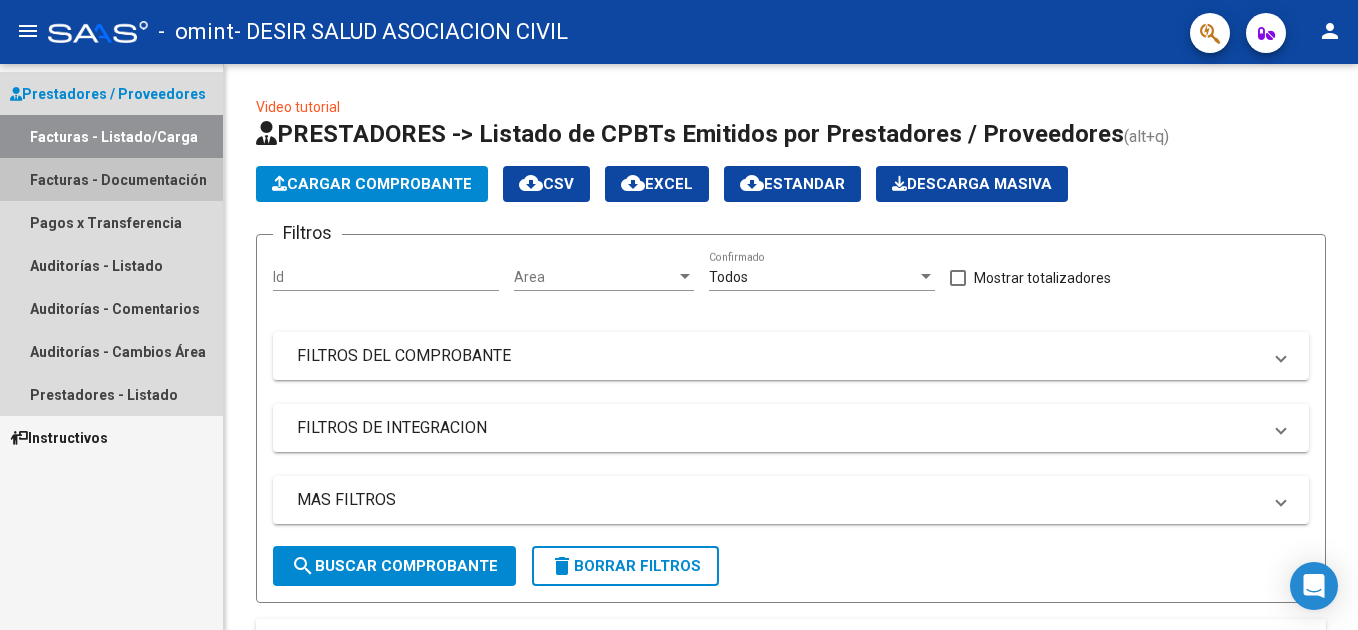 click on "Facturas - Documentación" at bounding box center [111, 179] 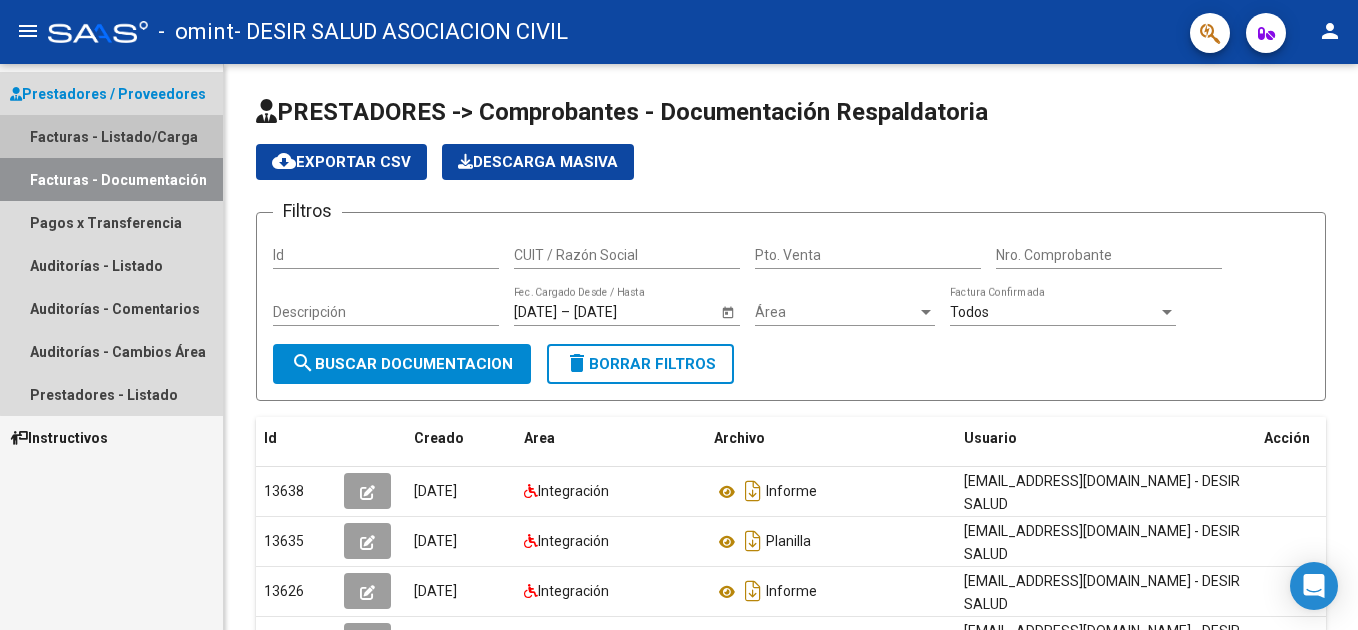 click on "Facturas - Listado/Carga" at bounding box center [111, 136] 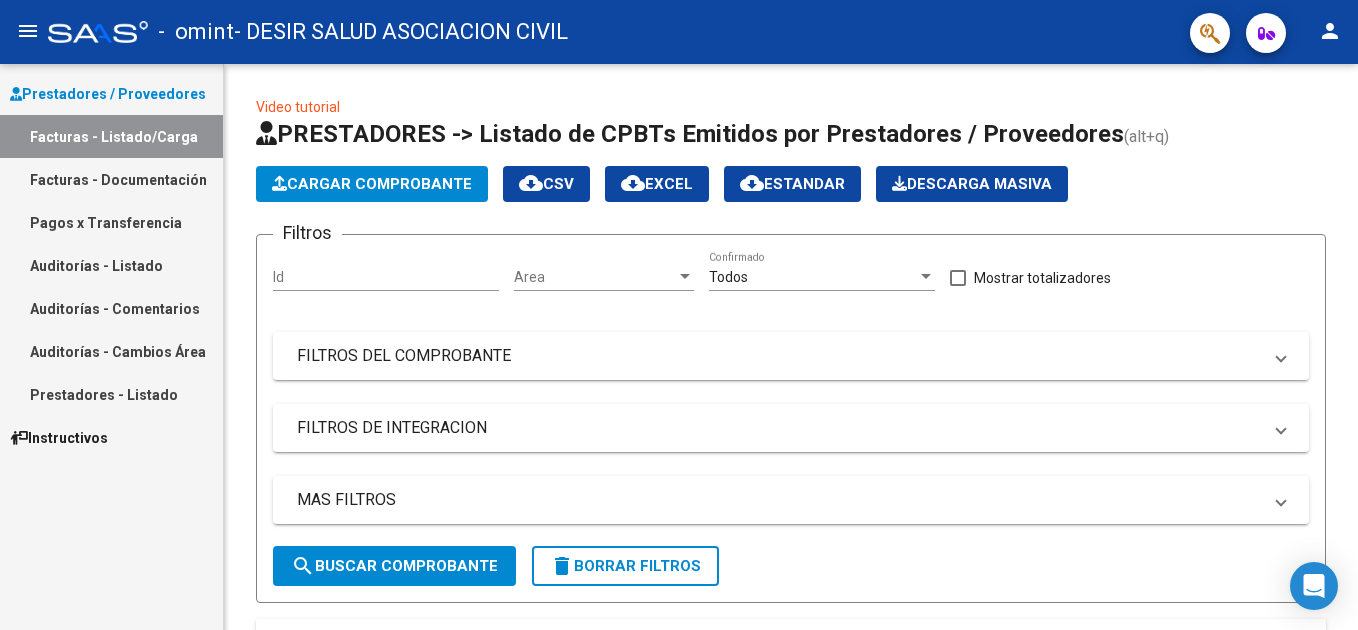 scroll, scrollTop: 566, scrollLeft: 0, axis: vertical 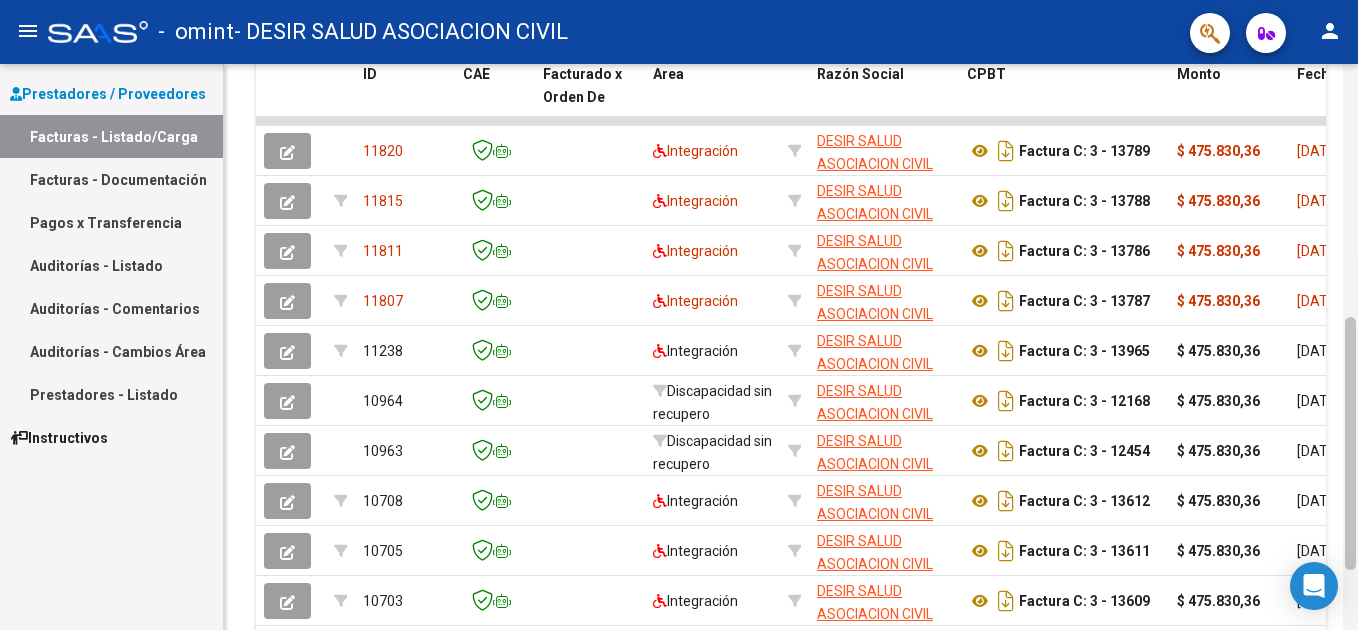 drag, startPoint x: 1357, startPoint y: 262, endPoint x: 1355, endPoint y: 445, distance: 183.01093 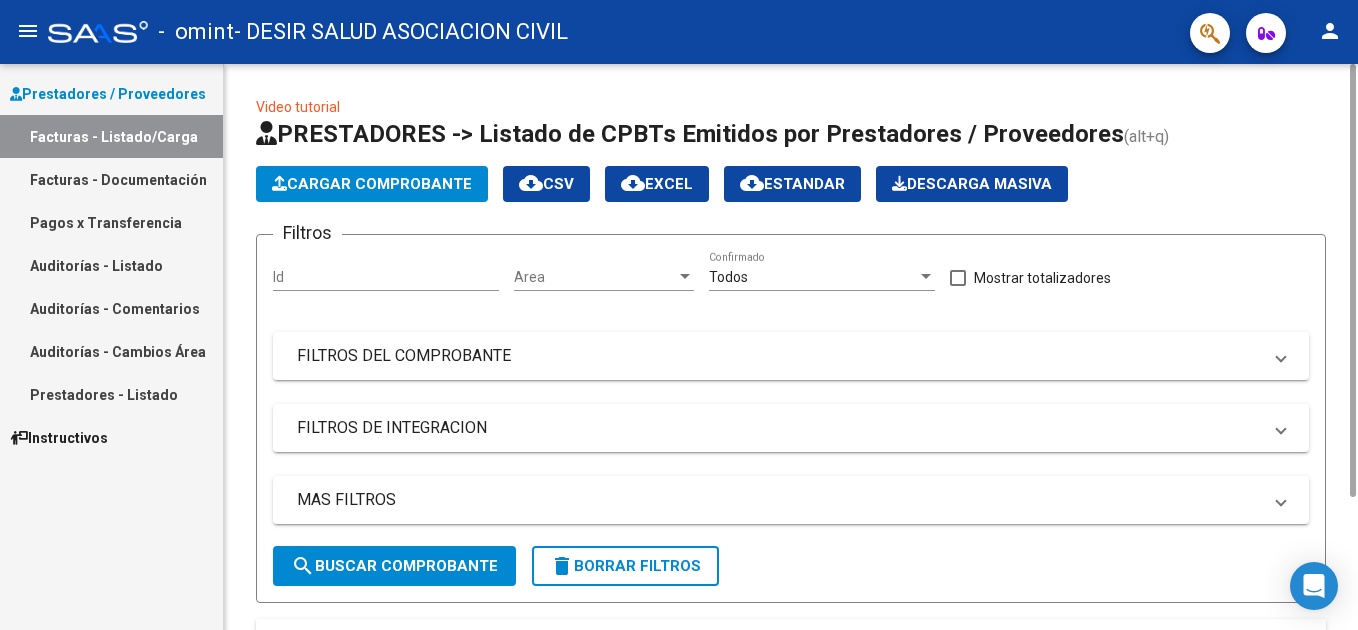 scroll, scrollTop: 0, scrollLeft: 0, axis: both 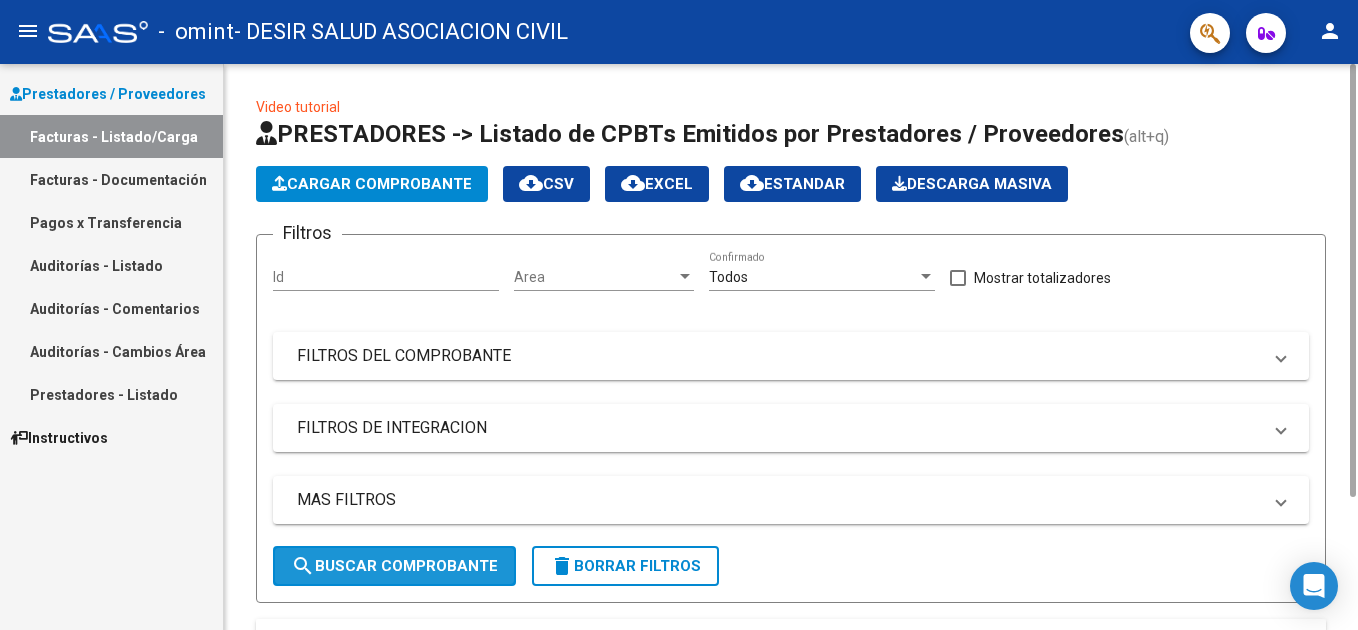 click on "search  Buscar Comprobante" 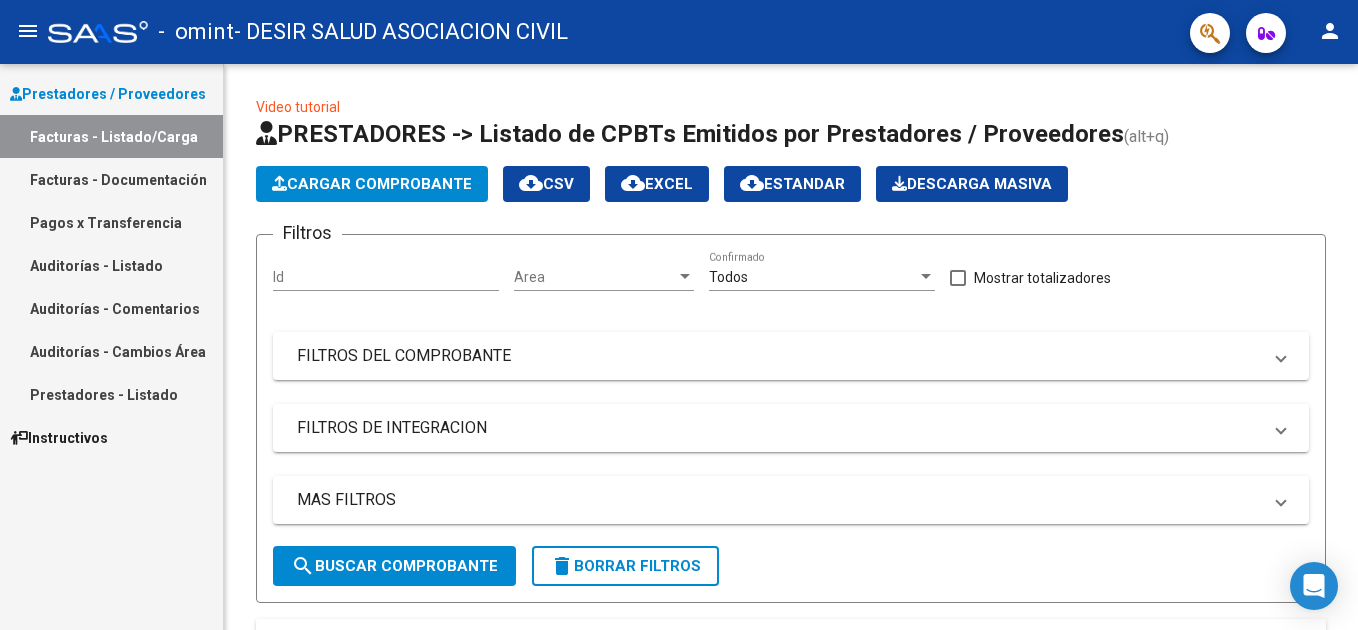 scroll, scrollTop: 566, scrollLeft: 0, axis: vertical 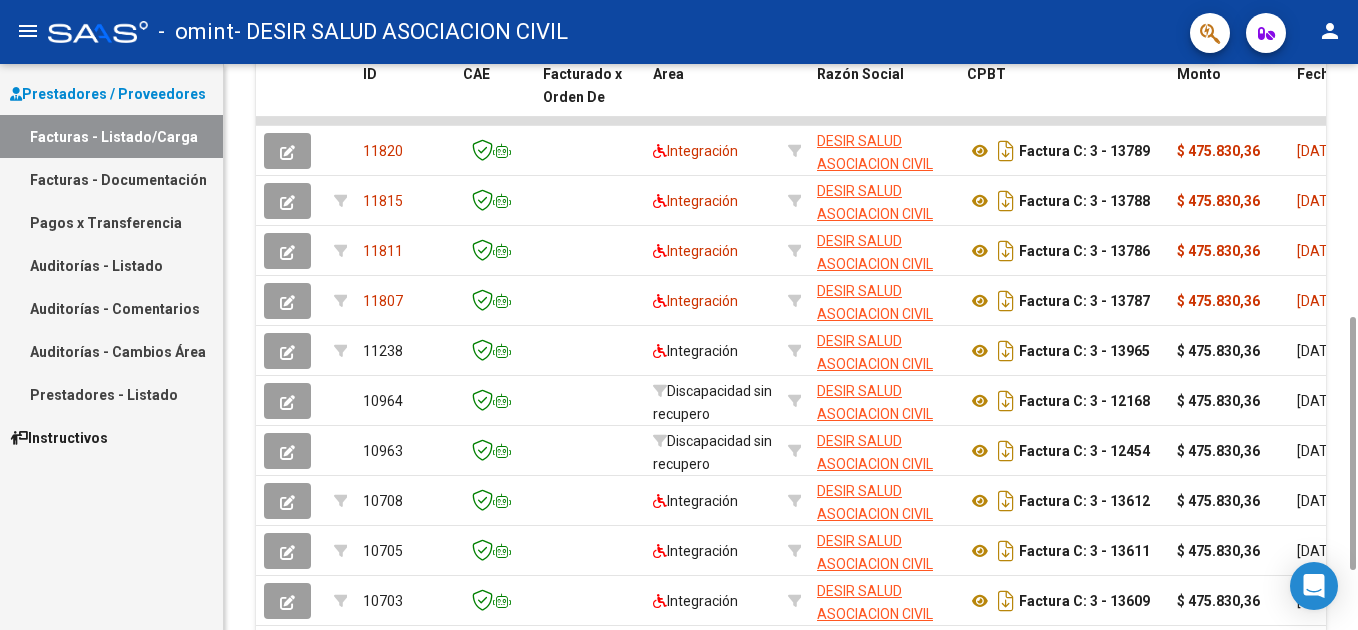 drag, startPoint x: 1357, startPoint y: 249, endPoint x: 1361, endPoint y: 364, distance: 115.06954 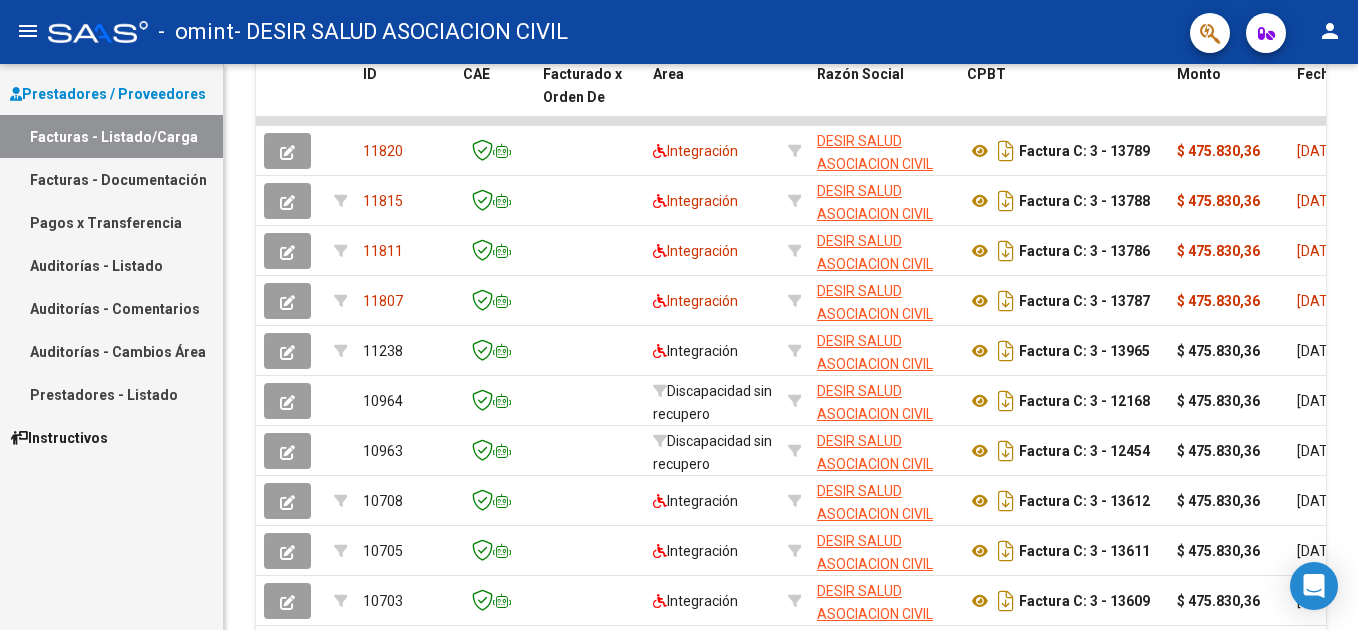 scroll, scrollTop: 699, scrollLeft: 0, axis: vertical 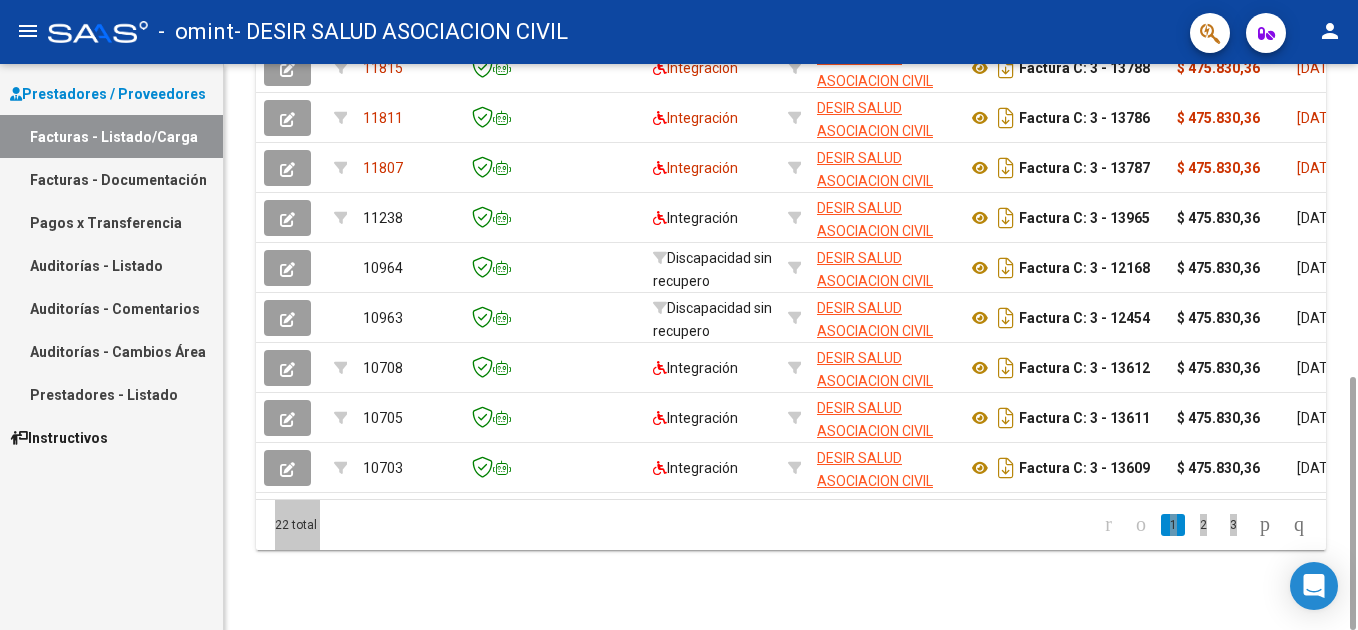 drag, startPoint x: 1357, startPoint y: 390, endPoint x: 1361, endPoint y: 378, distance: 12.649111 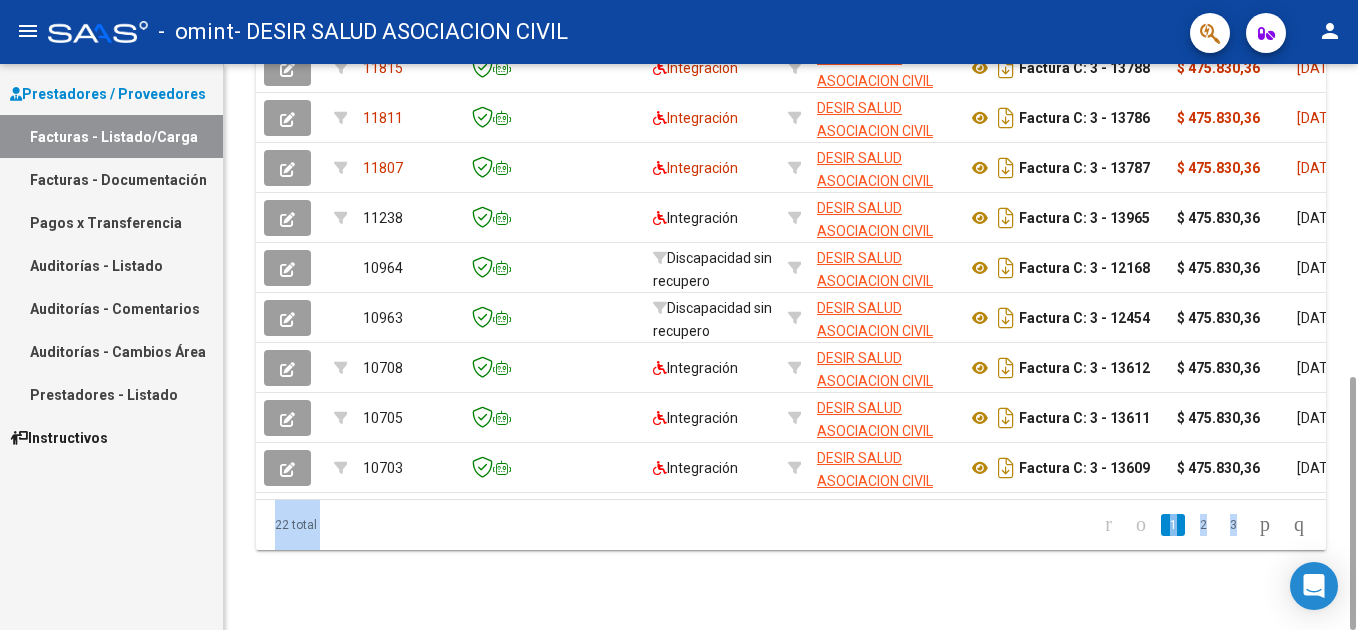 scroll, scrollTop: 0, scrollLeft: 795, axis: horizontal 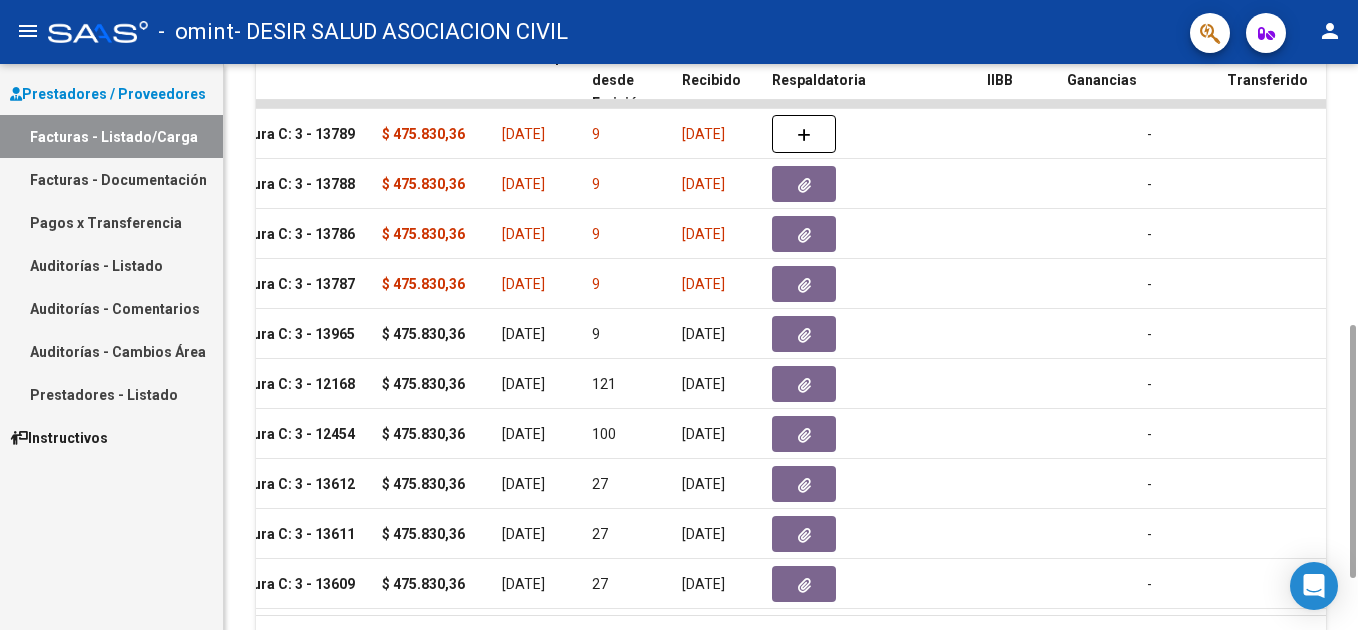 drag, startPoint x: 1350, startPoint y: 492, endPoint x: 1361, endPoint y: 440, distance: 53.15073 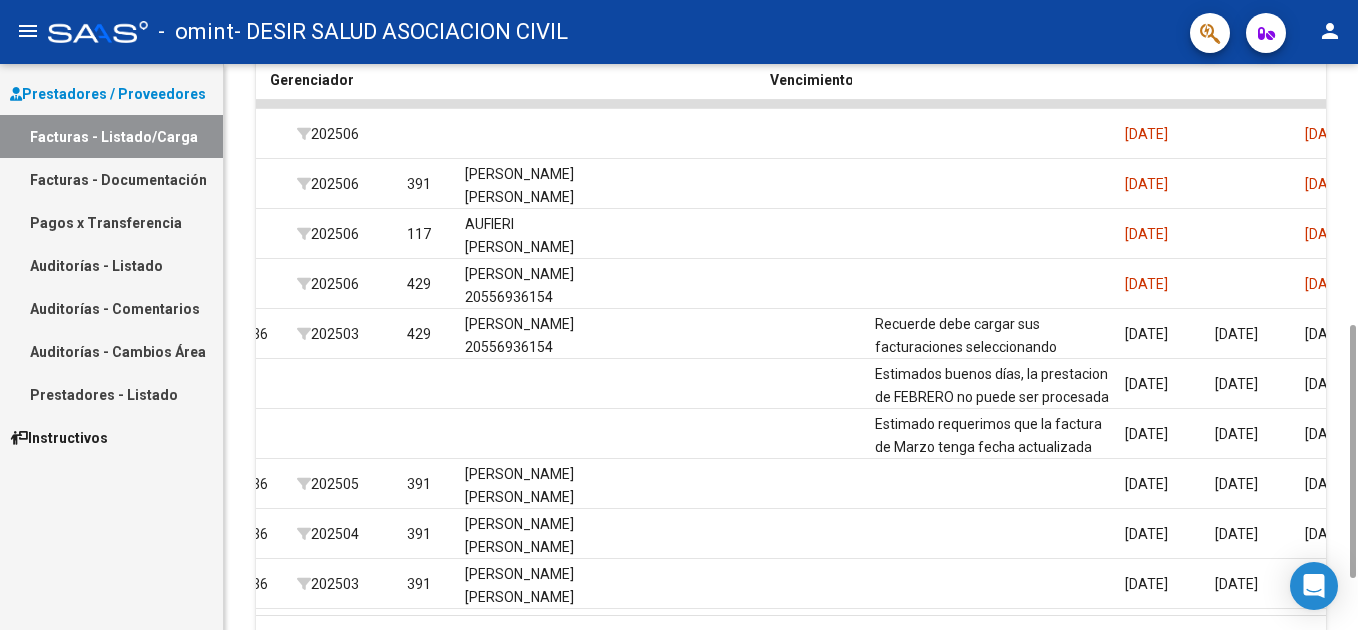 scroll, scrollTop: 0, scrollLeft: 2920, axis: horizontal 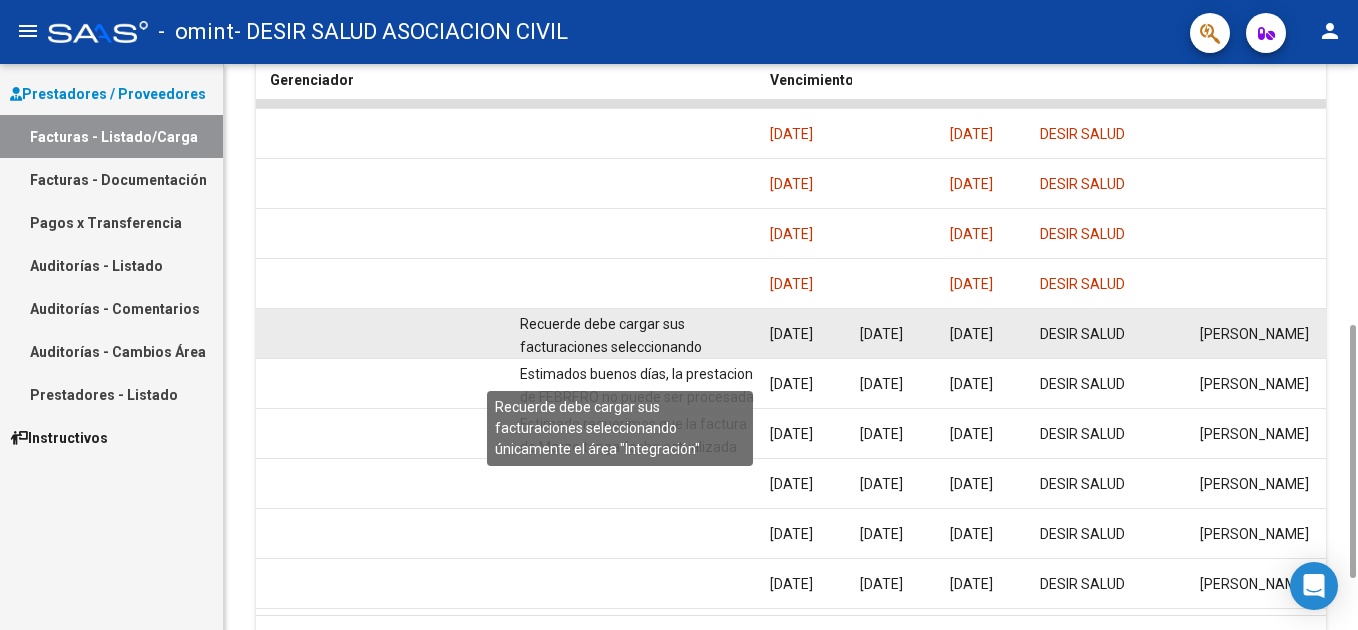 click on "Recuerde debe cargar sus facturaciones seleccionando únicamente el área "Integración"" 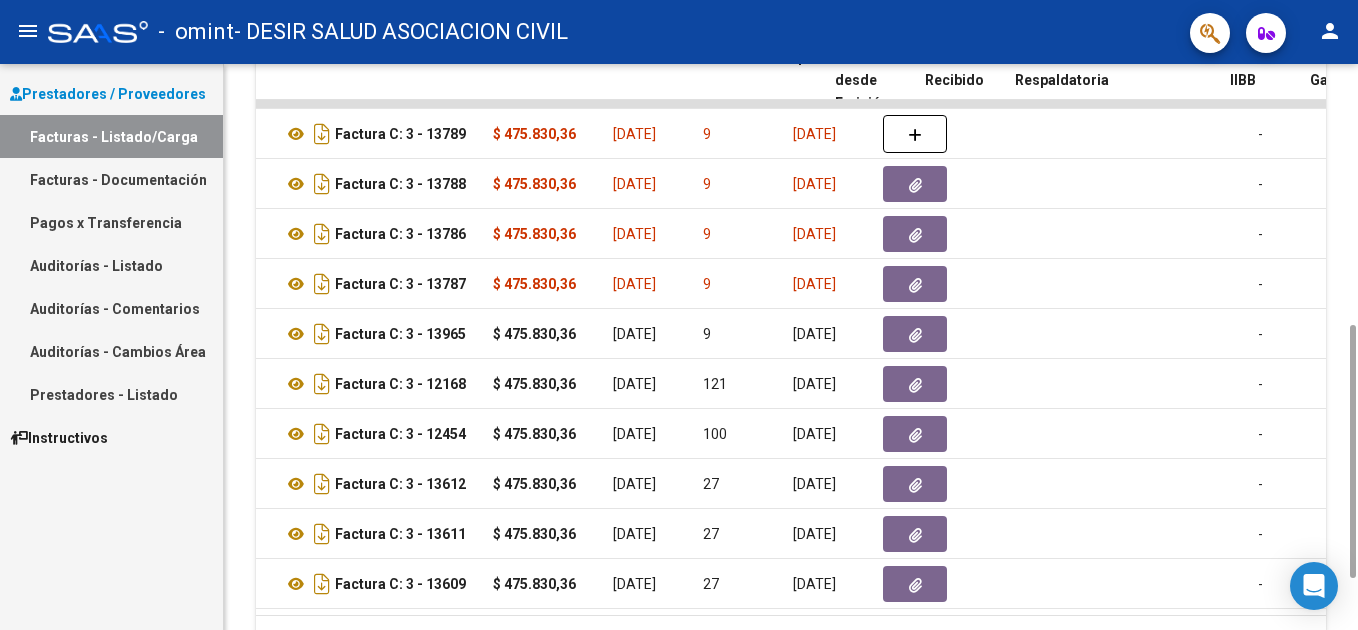 scroll, scrollTop: 0, scrollLeft: 544, axis: horizontal 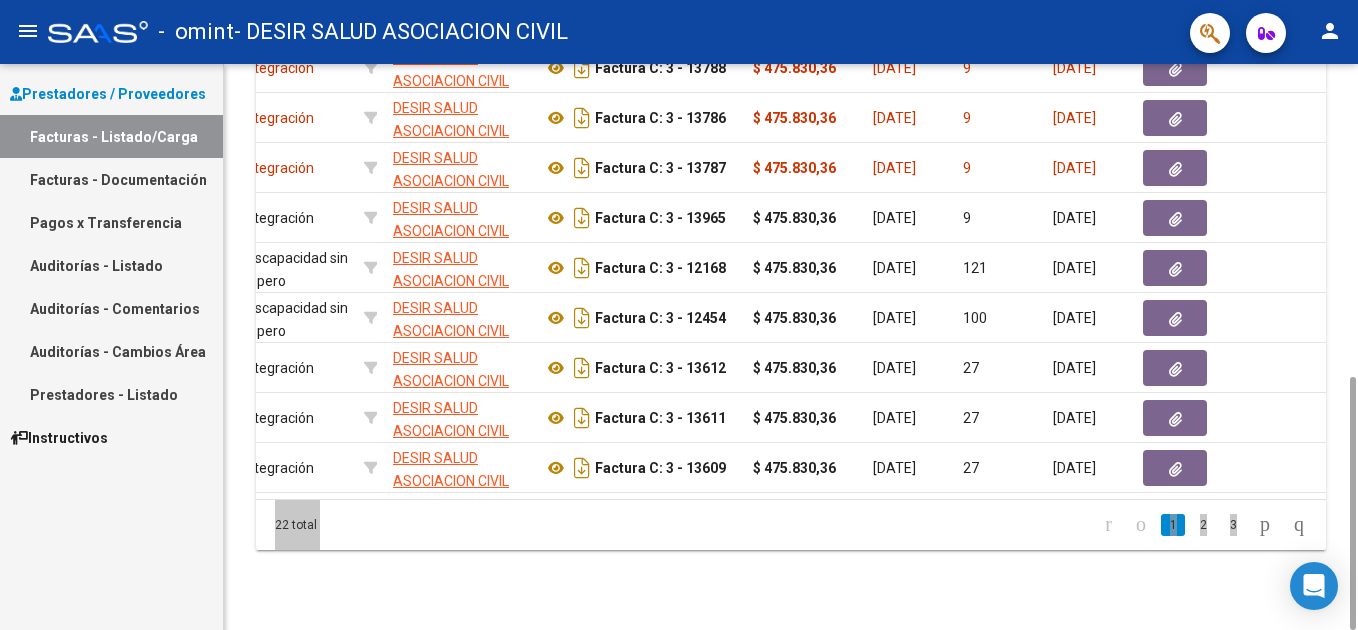 drag, startPoint x: 1357, startPoint y: 433, endPoint x: 1361, endPoint y: 465, distance: 32.24903 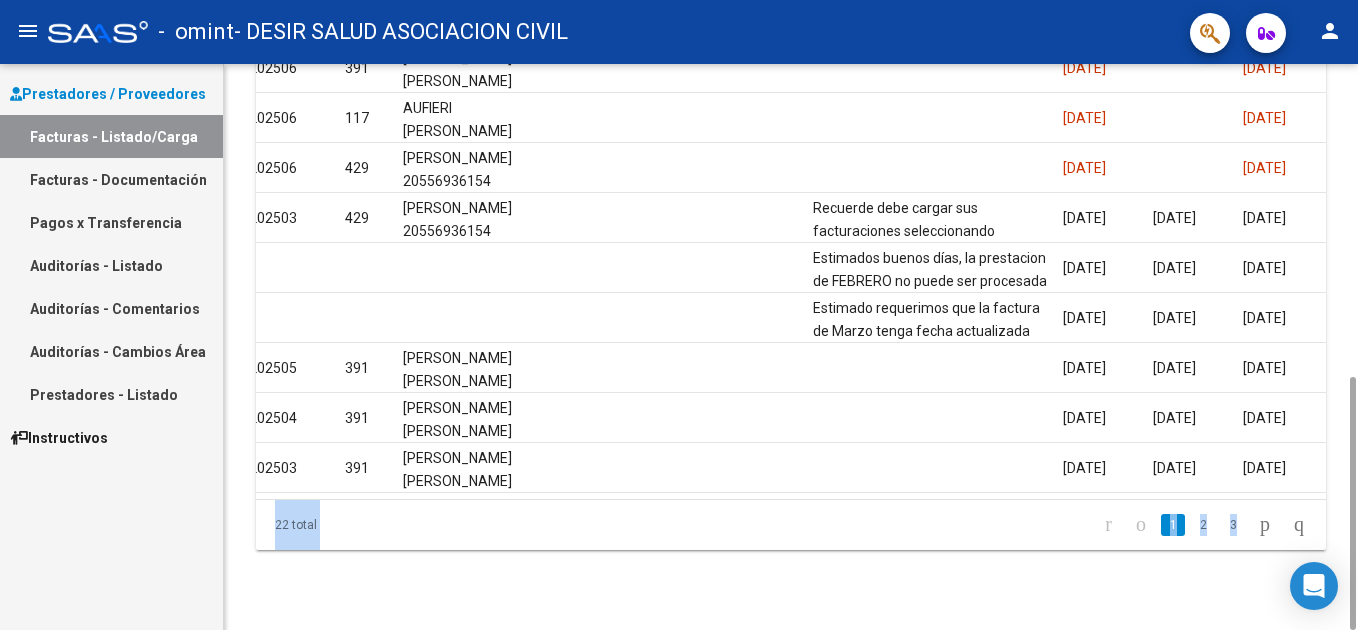 scroll, scrollTop: 0, scrollLeft: 2635, axis: horizontal 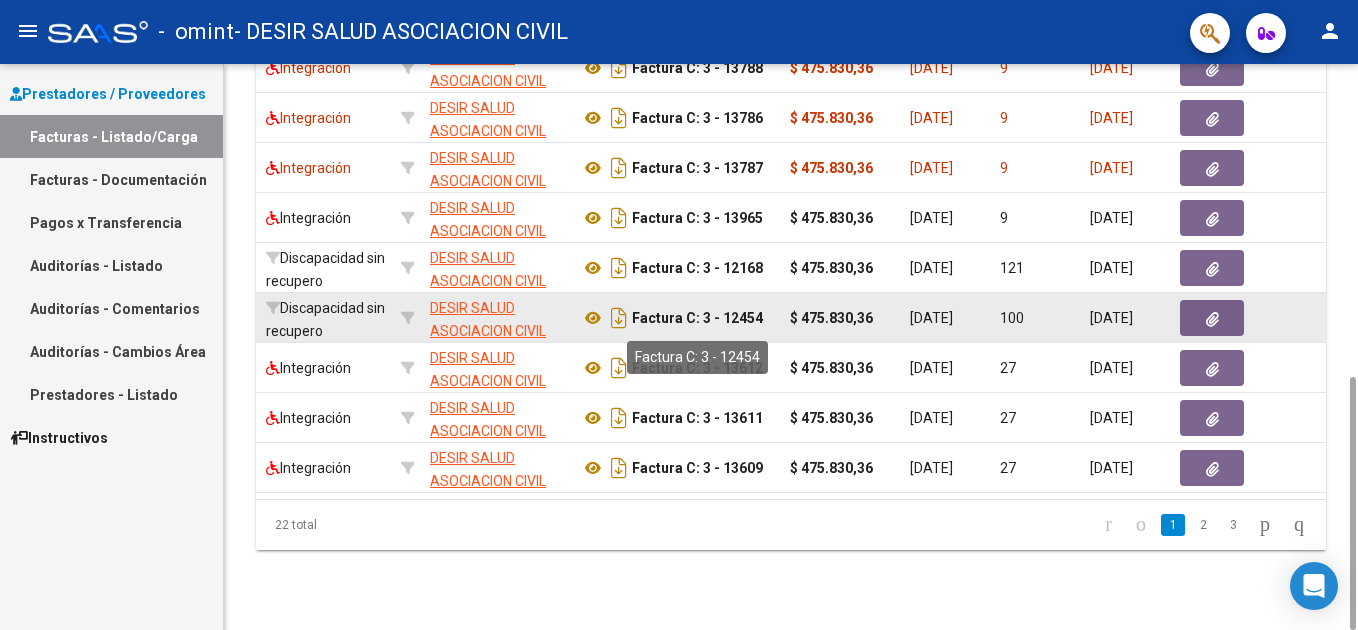 click on "Factura C: 3 - 12454" 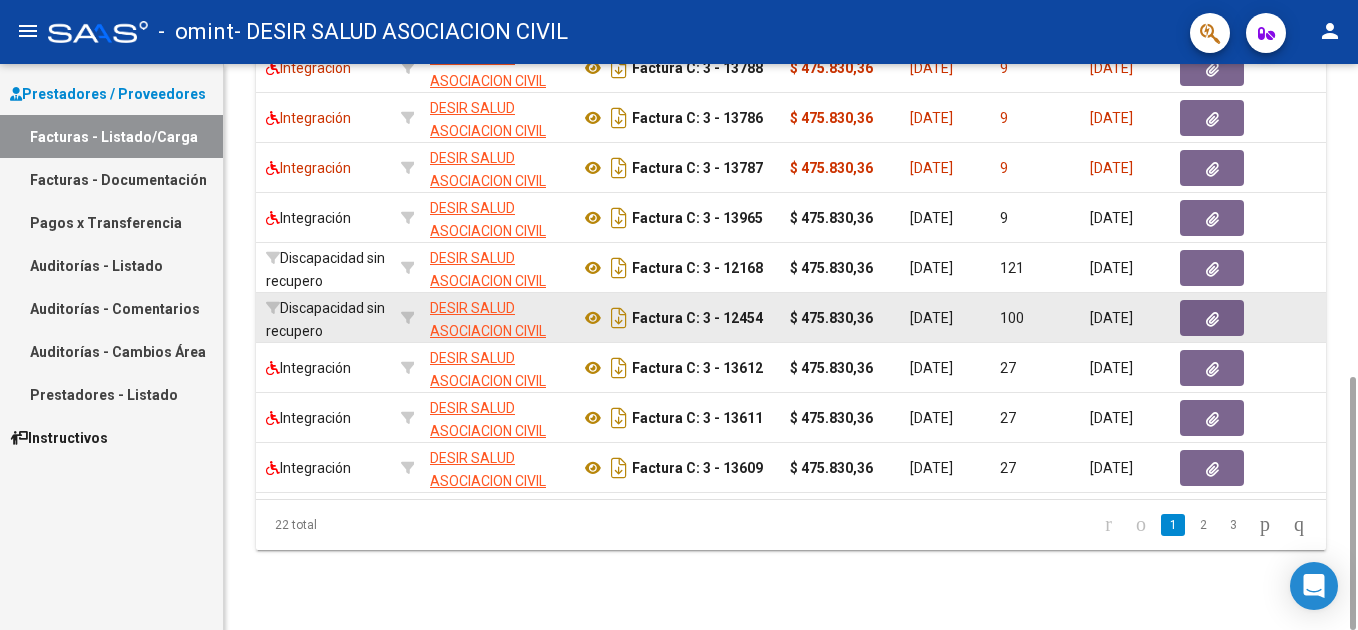 drag, startPoint x: 725, startPoint y: 317, endPoint x: 761, endPoint y: 318, distance: 36.013885 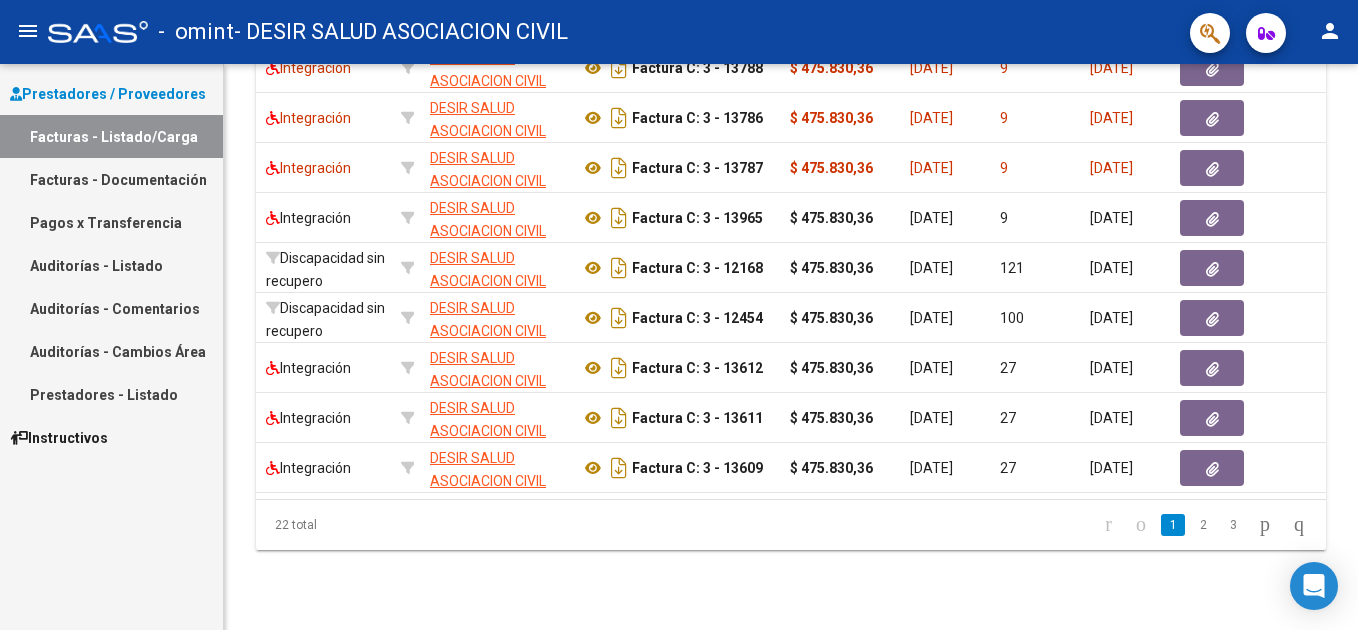 copy on "12454" 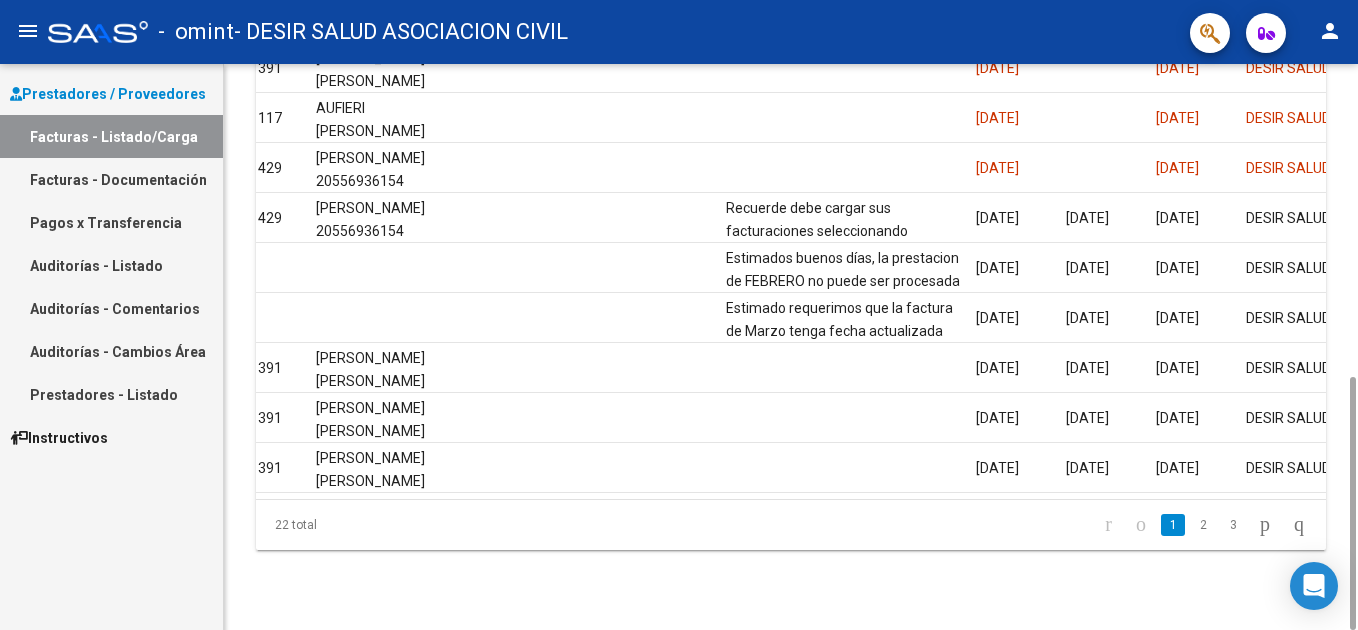 scroll, scrollTop: 0, scrollLeft: 2718, axis: horizontal 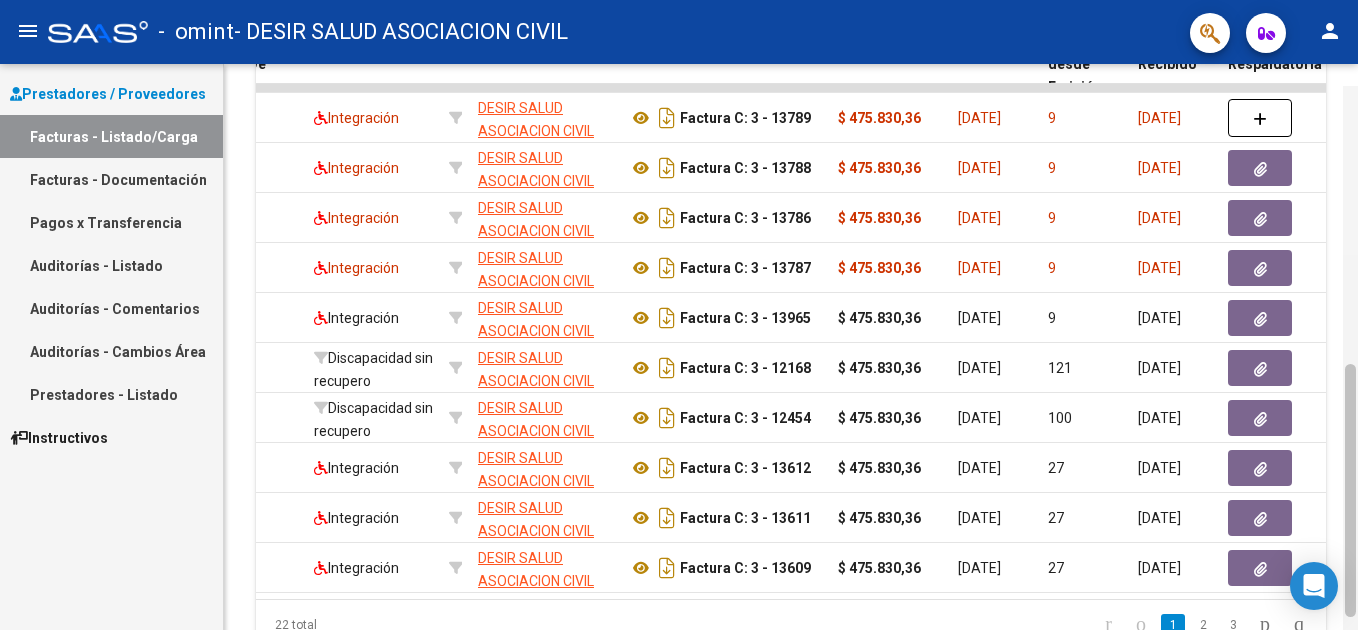 drag, startPoint x: 1346, startPoint y: 414, endPoint x: 1352, endPoint y: 369, distance: 45.39824 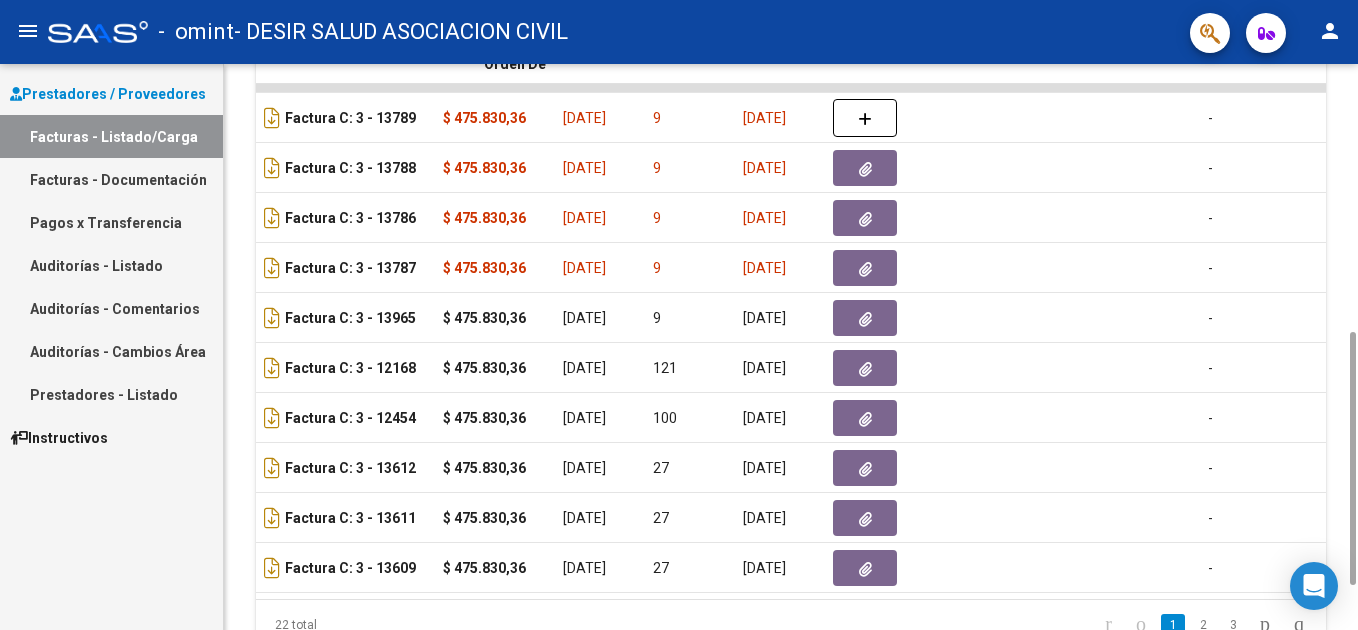 scroll, scrollTop: 0, scrollLeft: 59, axis: horizontal 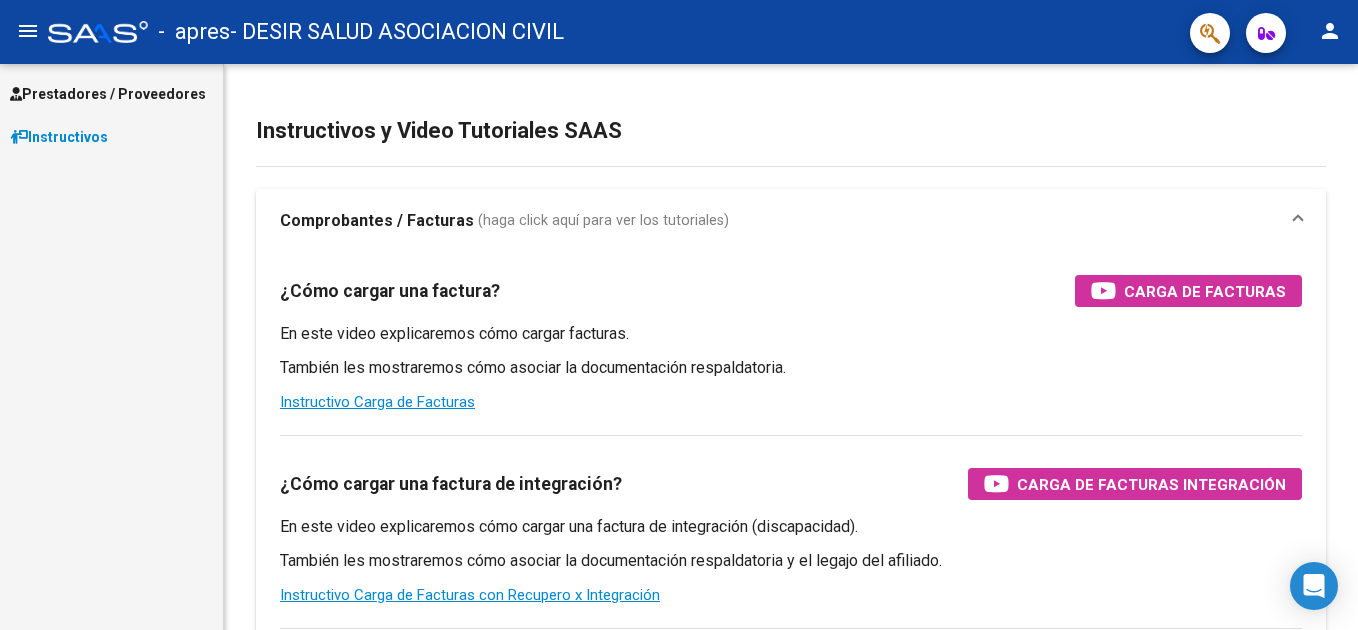 click on "Prestadores / Proveedores" at bounding box center (108, 94) 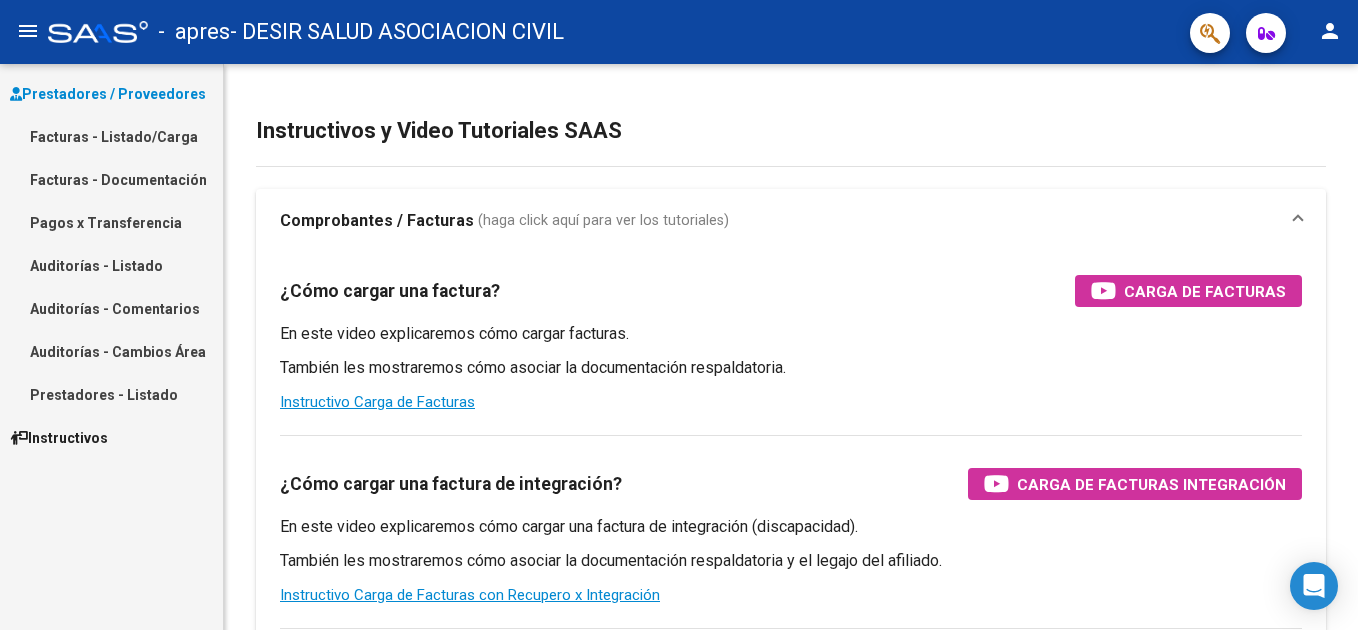 click on "Facturas - Listado/Carga" at bounding box center [111, 136] 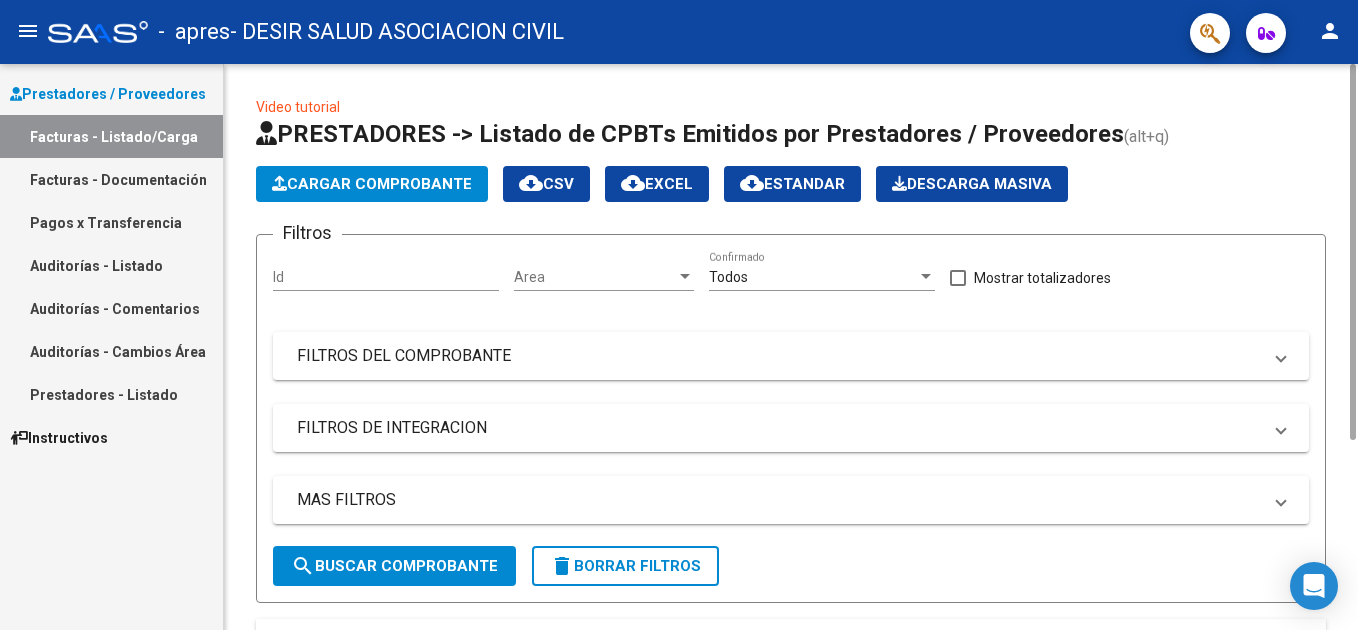 click on "search  Buscar Comprobante" 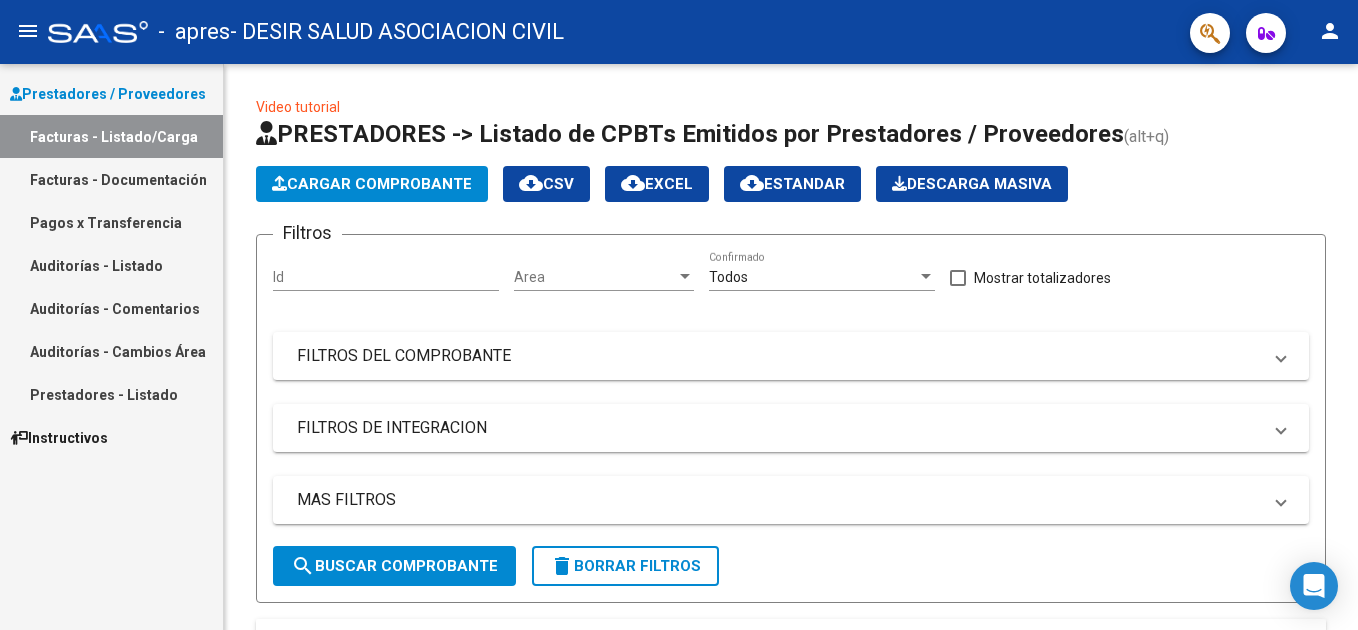 scroll, scrollTop: 566, scrollLeft: 0, axis: vertical 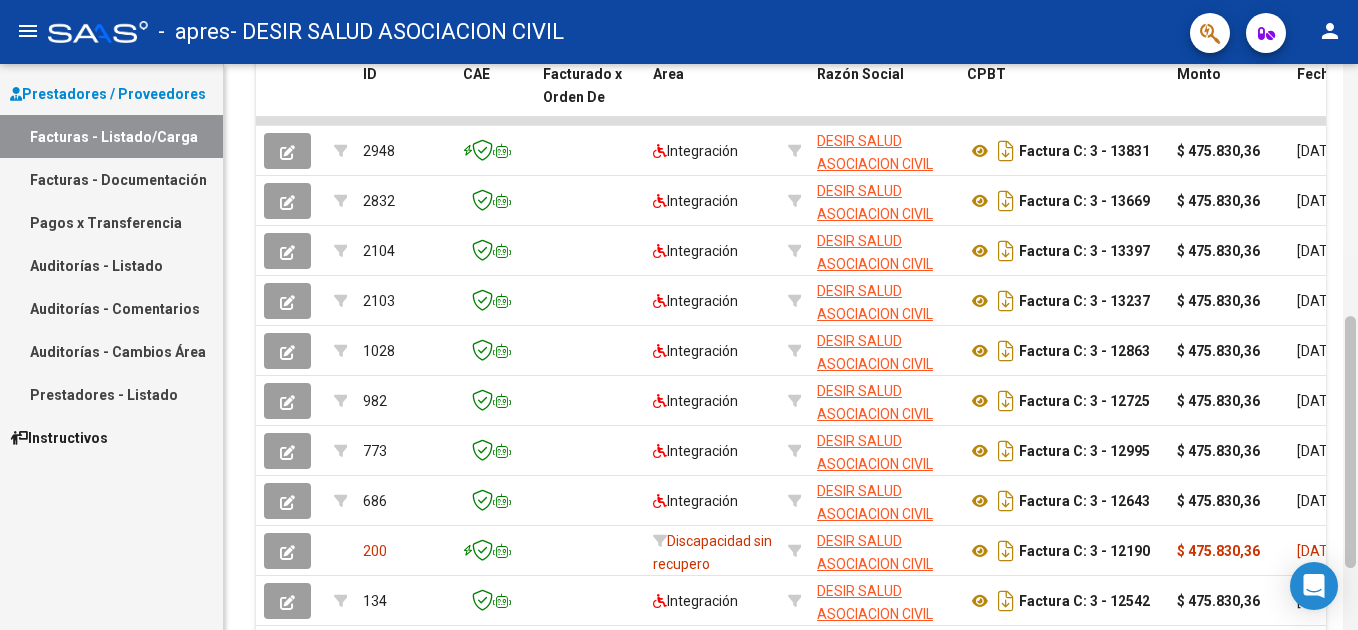drag, startPoint x: 1356, startPoint y: 215, endPoint x: 1346, endPoint y: 294, distance: 79.630394 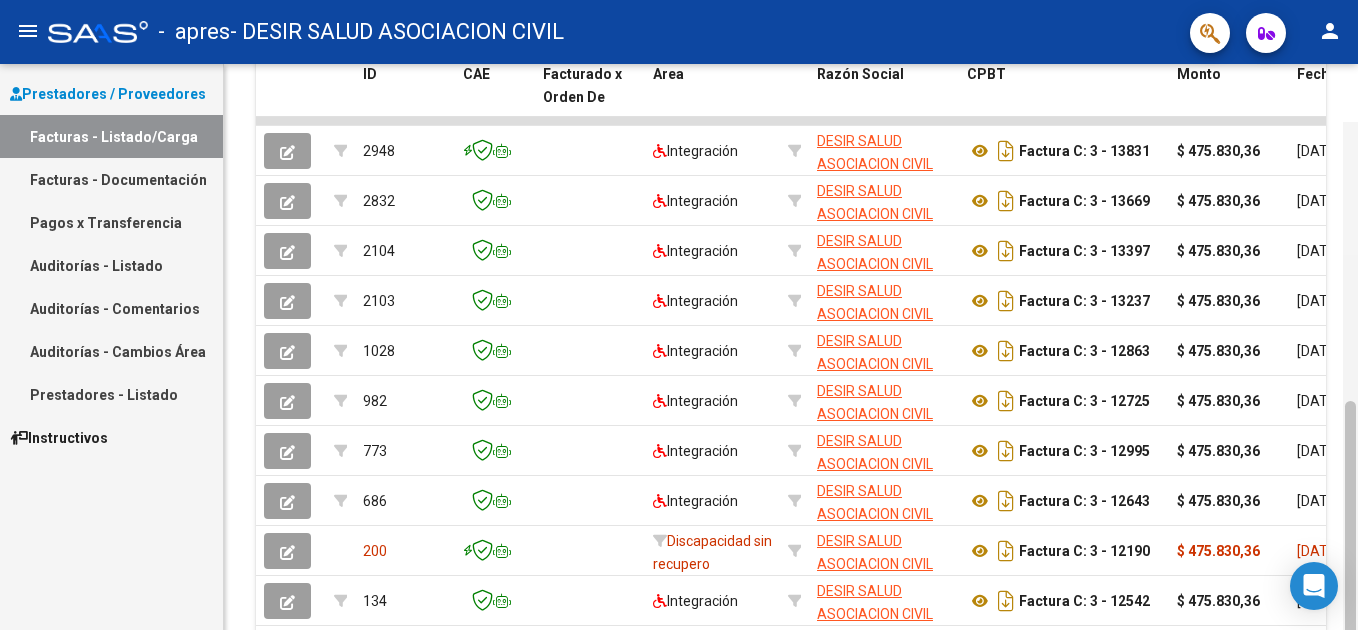 scroll, scrollTop: 636, scrollLeft: 0, axis: vertical 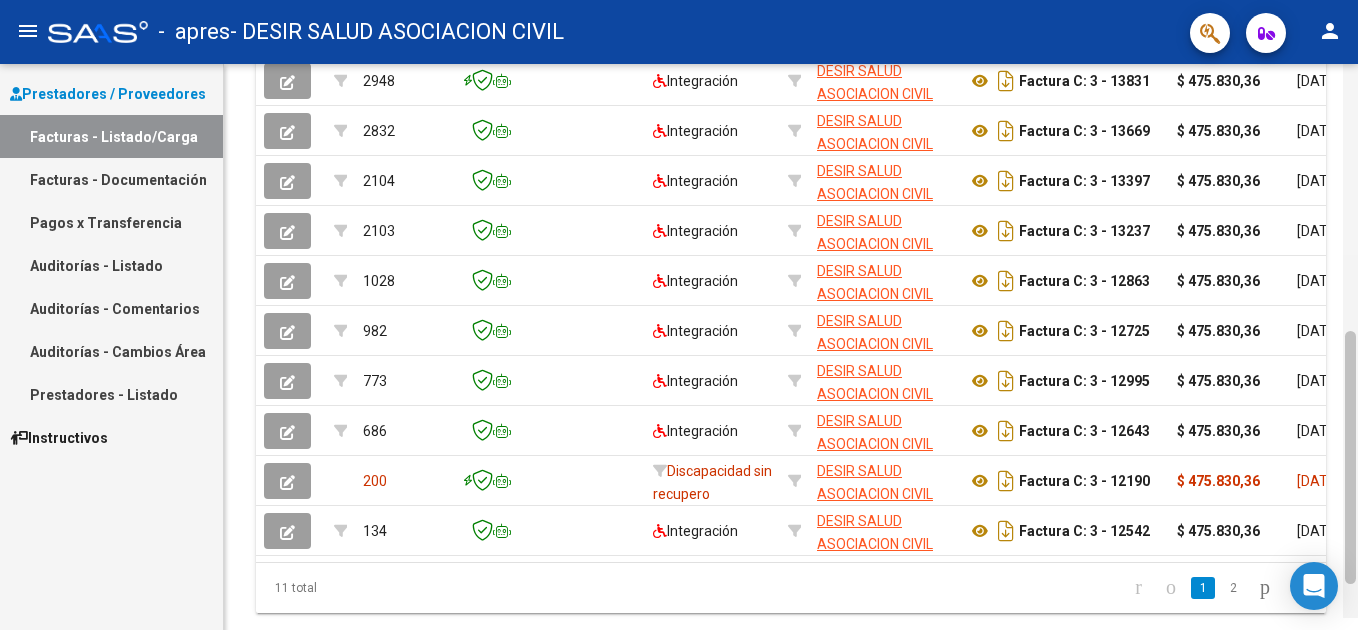 drag, startPoint x: 1346, startPoint y: 414, endPoint x: 1352, endPoint y: 445, distance: 31.575306 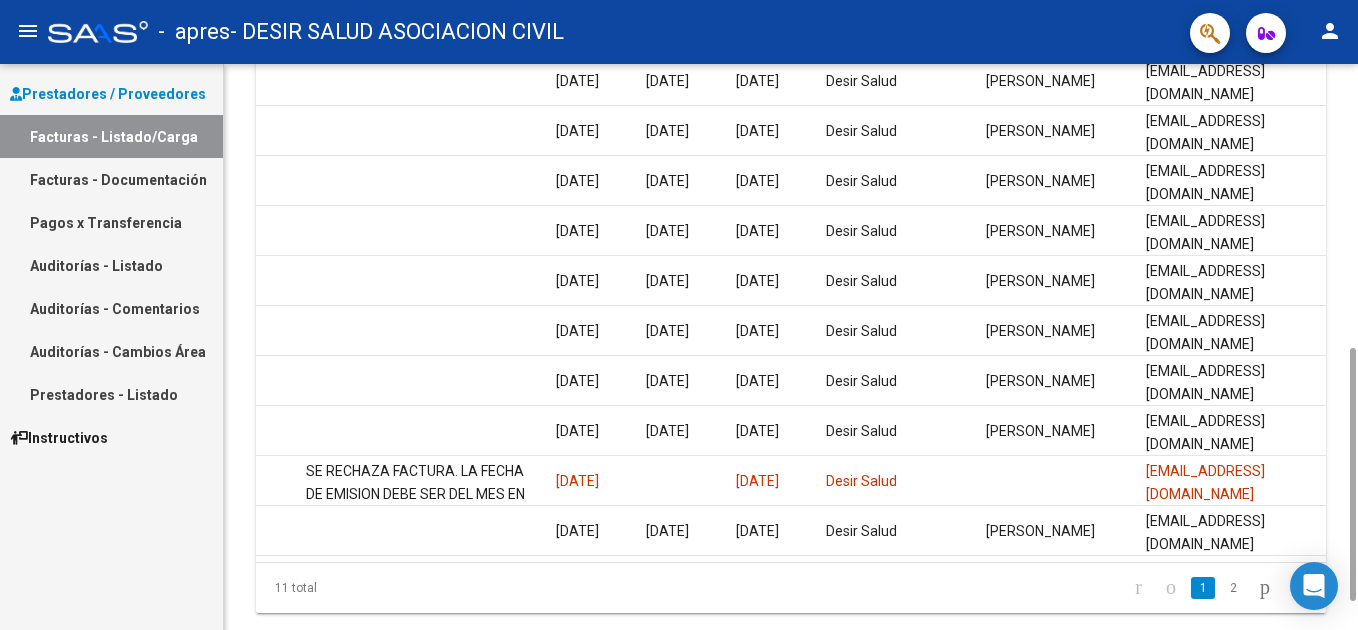 scroll, scrollTop: 0, scrollLeft: 3146, axis: horizontal 